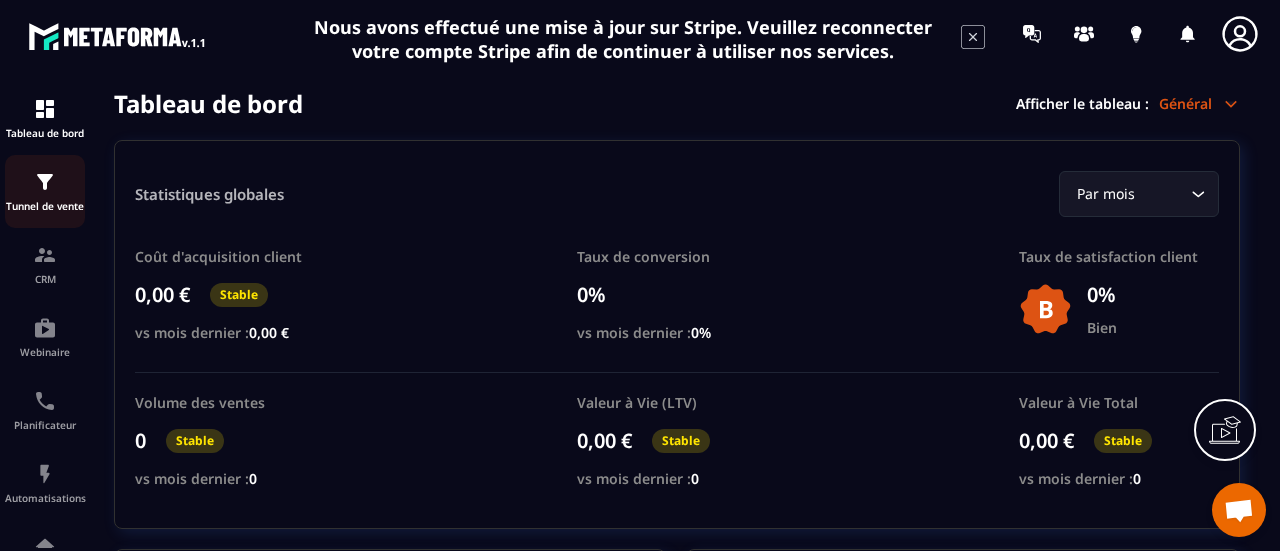 scroll, scrollTop: 0, scrollLeft: 0, axis: both 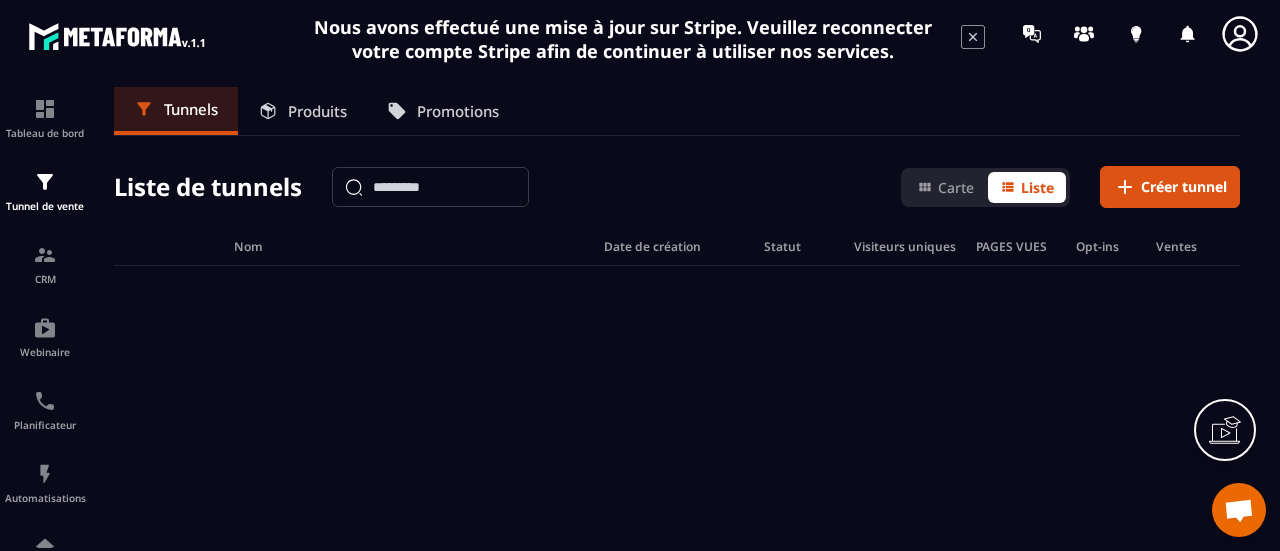 click on "Produits" at bounding box center (317, 111) 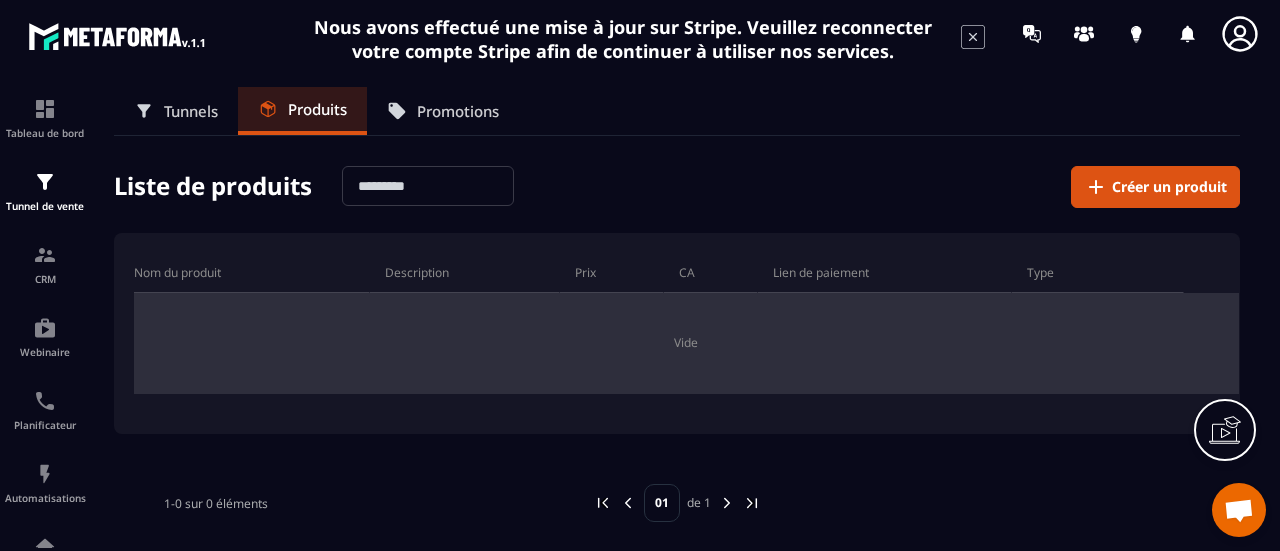 scroll, scrollTop: 26, scrollLeft: 0, axis: vertical 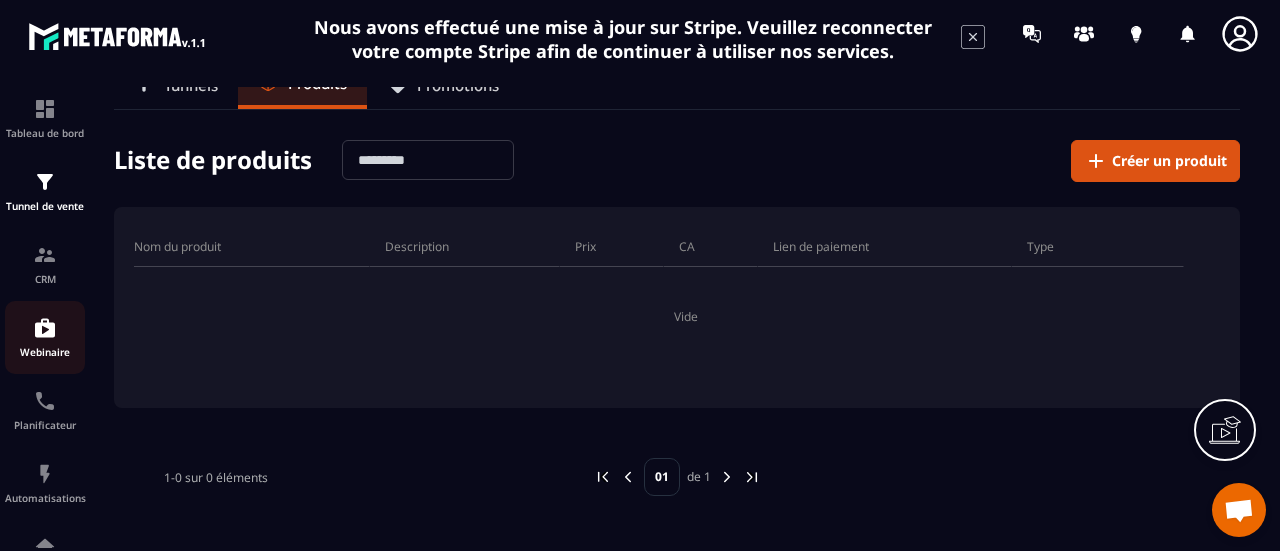 click at bounding box center [45, 328] 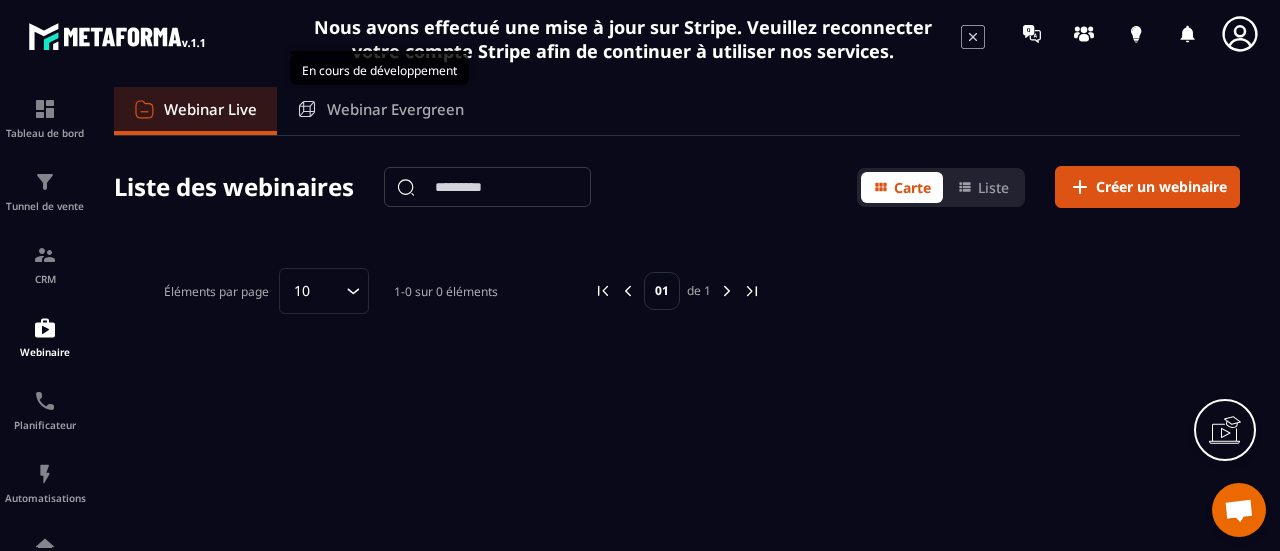 click on "Webinar Evergreen" at bounding box center [395, 109] 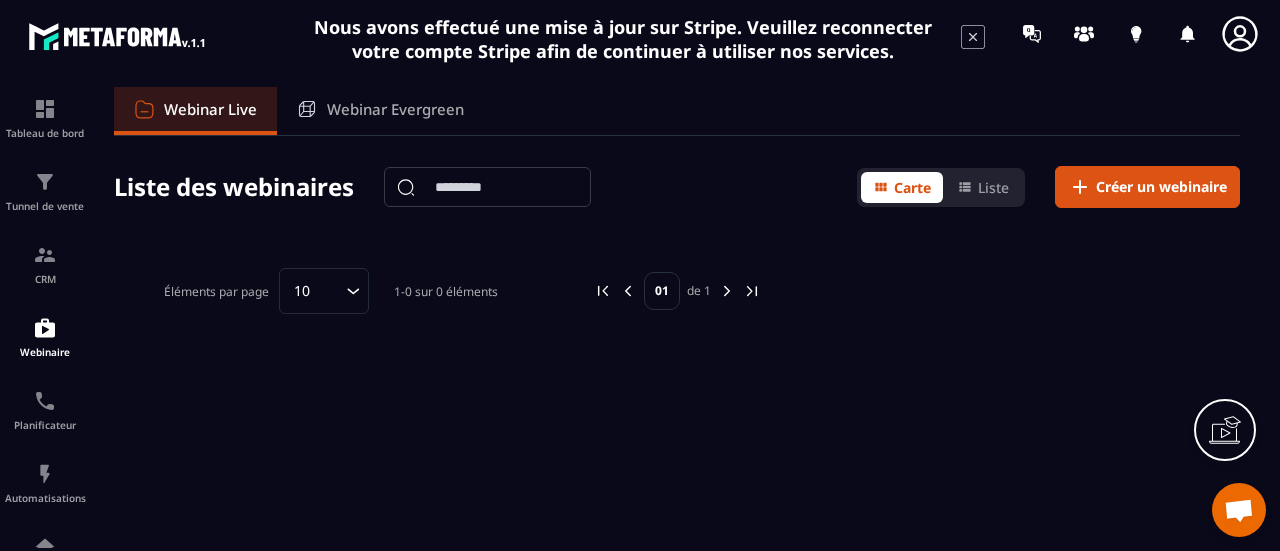 click on "Webinar Evergreen" at bounding box center [395, 109] 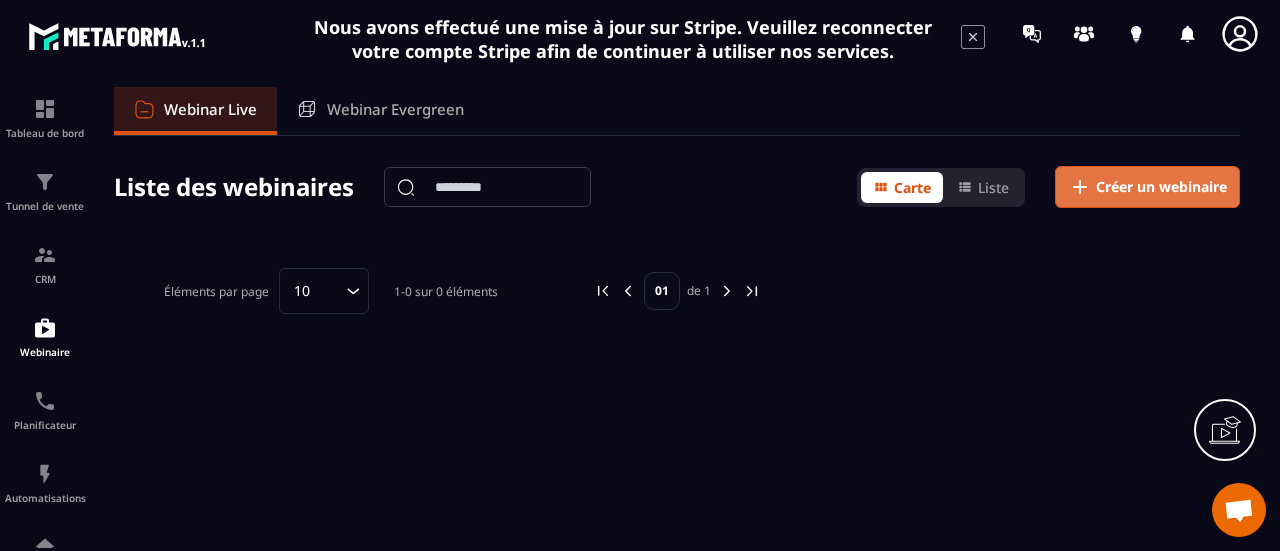 click on "Créer un webinaire" at bounding box center [1161, 187] 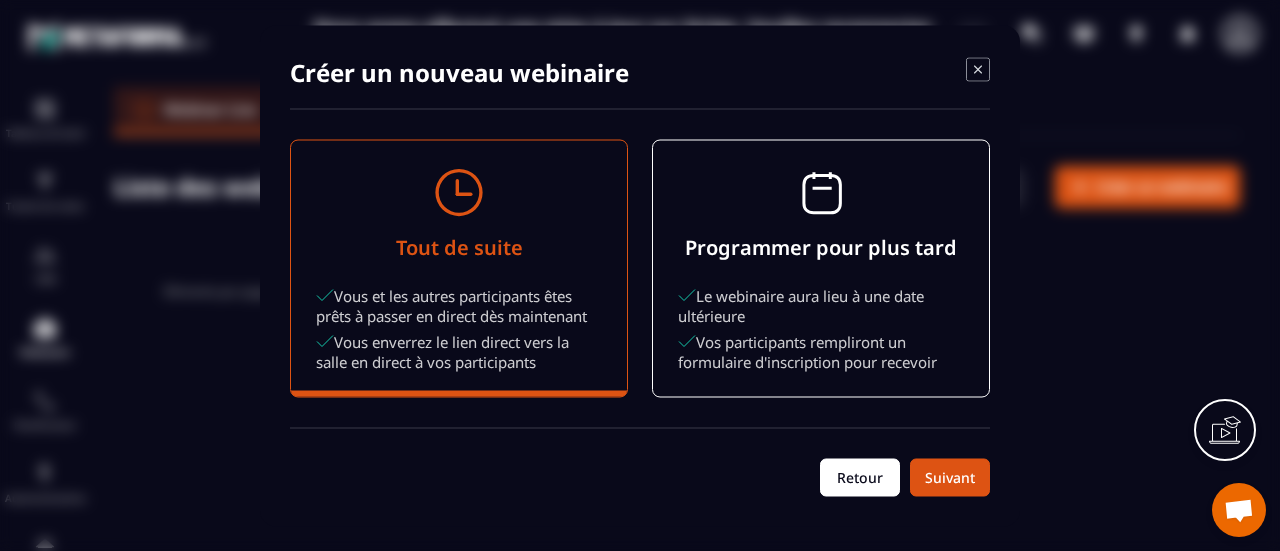 click on "Retour" at bounding box center [860, 477] 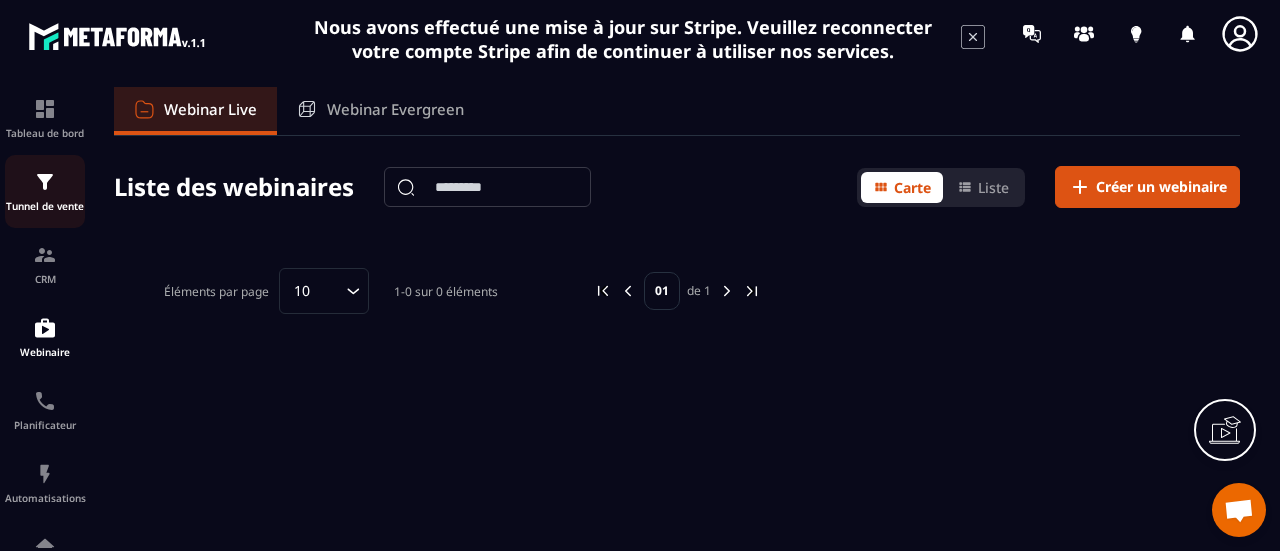 click at bounding box center (45, 182) 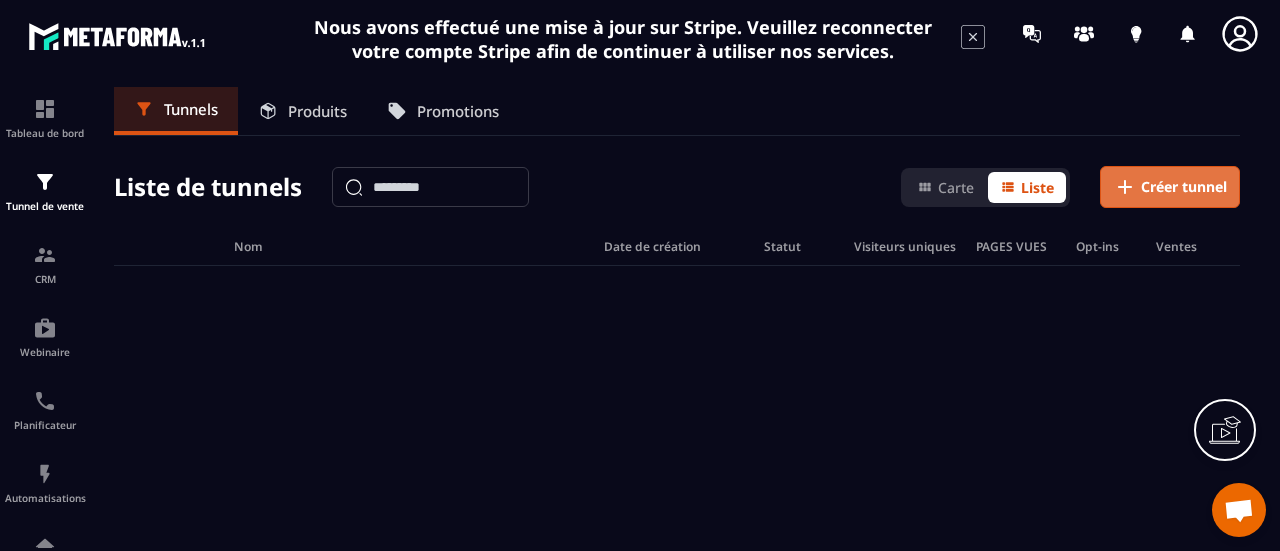 click on "Créer tunnel" 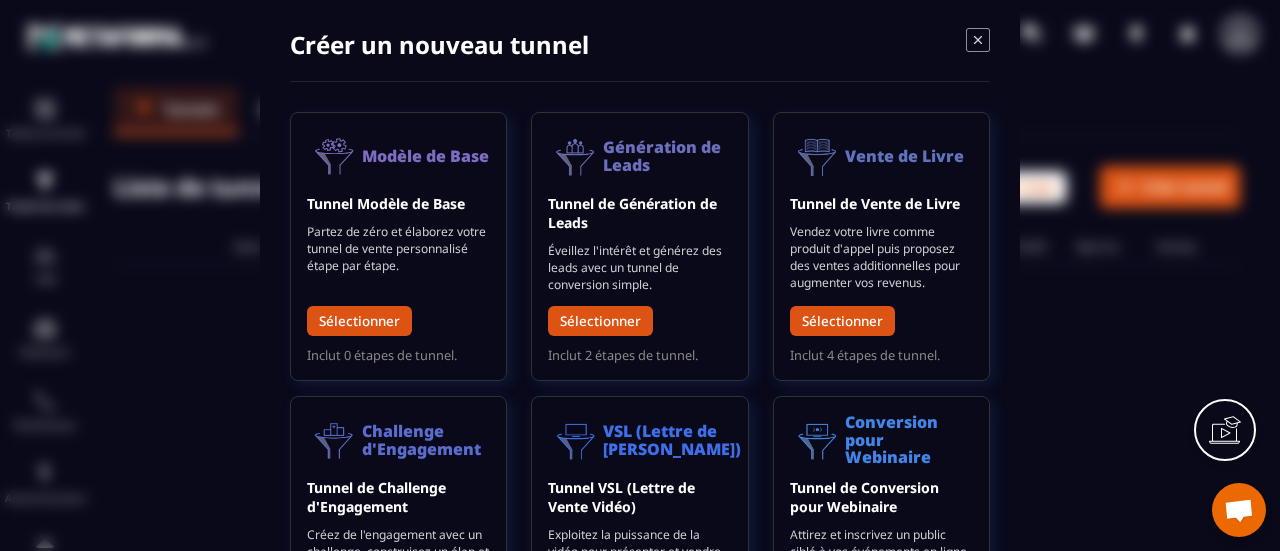 click at bounding box center [640, 275] 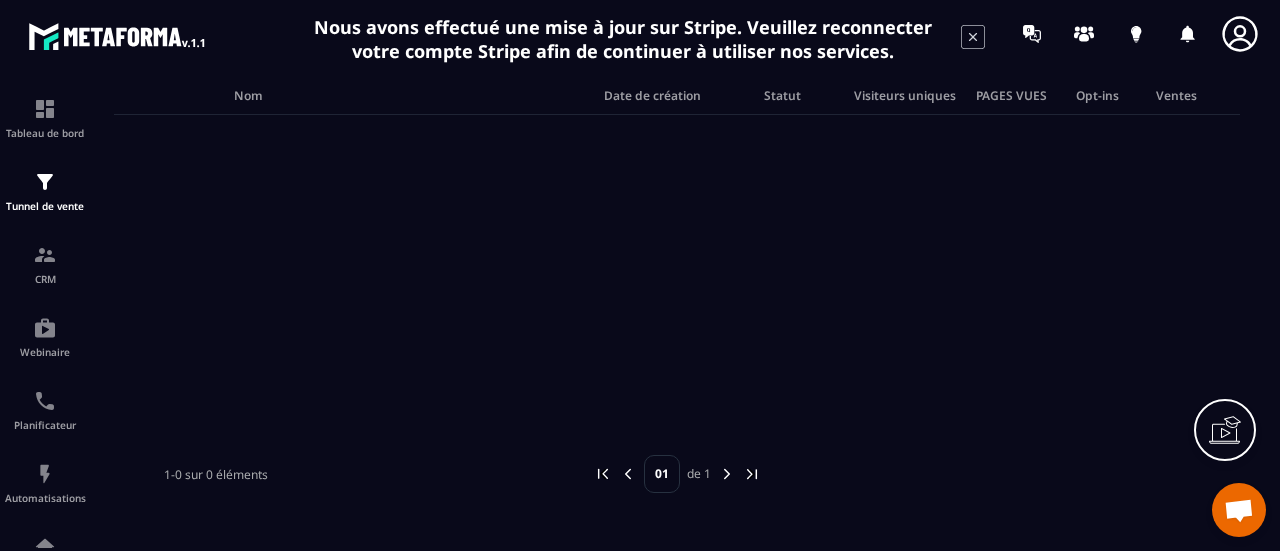 scroll, scrollTop: 163, scrollLeft: 0, axis: vertical 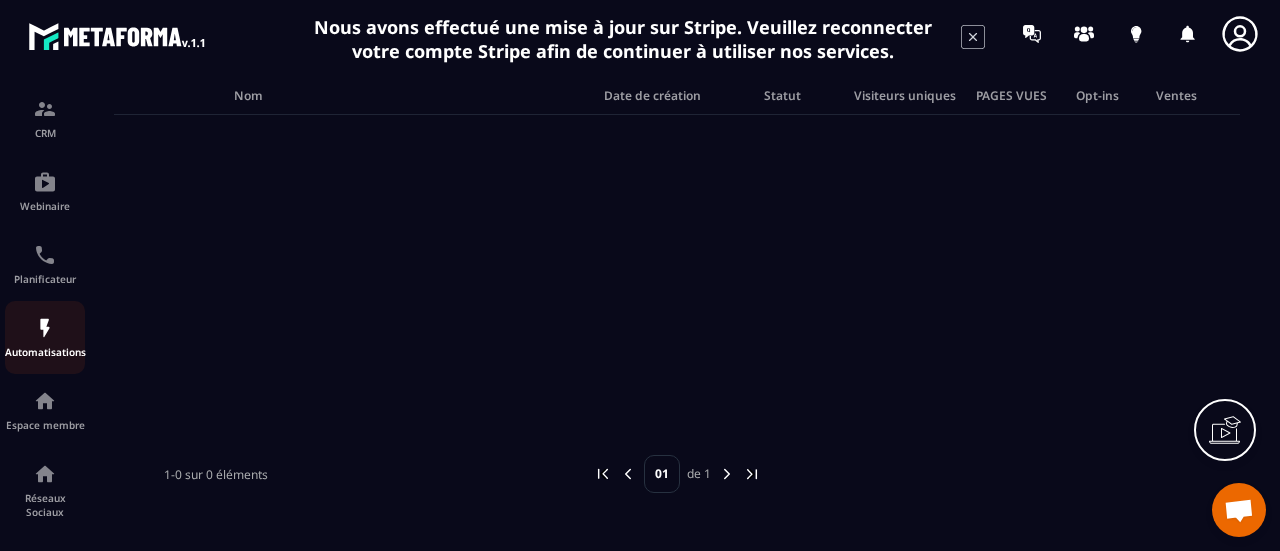 click on "Automatisations" at bounding box center (45, 337) 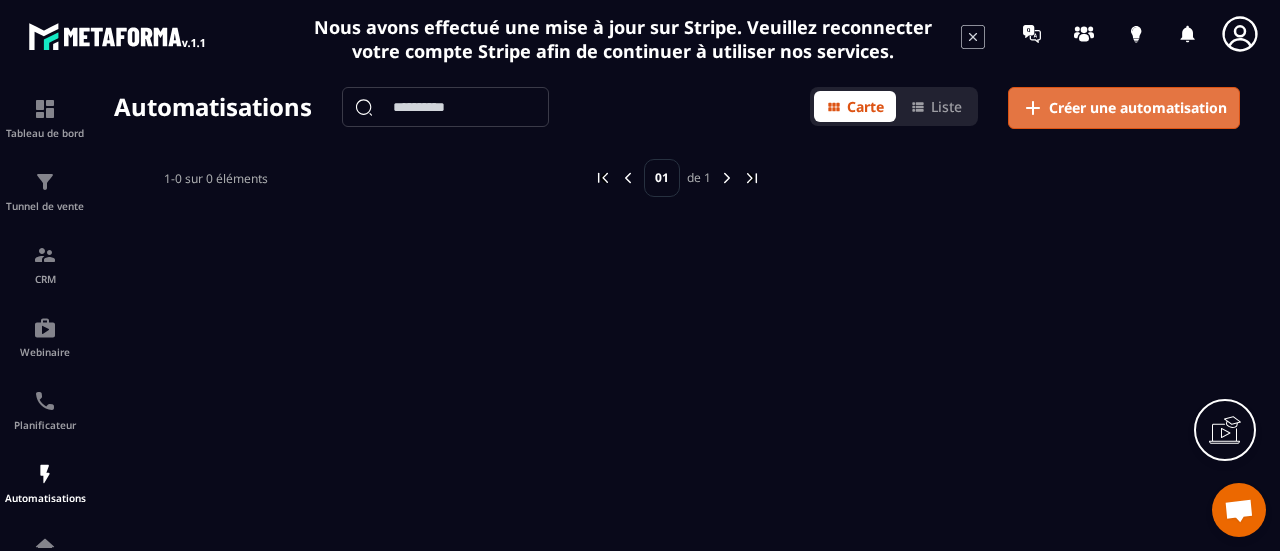 click on "Créer une automatisation" at bounding box center (1138, 108) 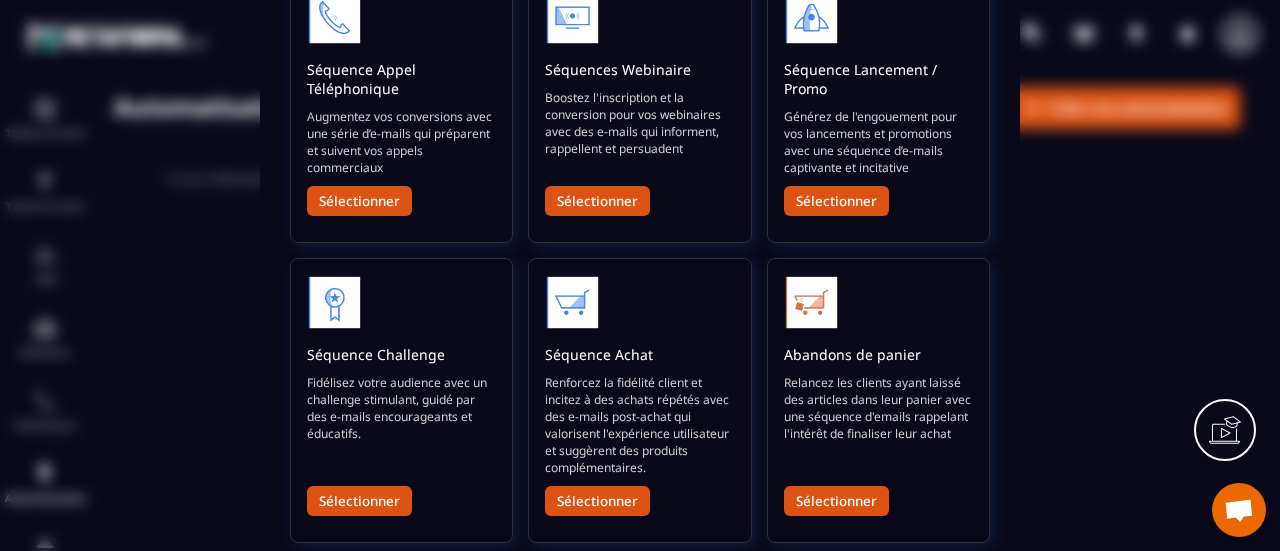 scroll, scrollTop: 456, scrollLeft: 0, axis: vertical 